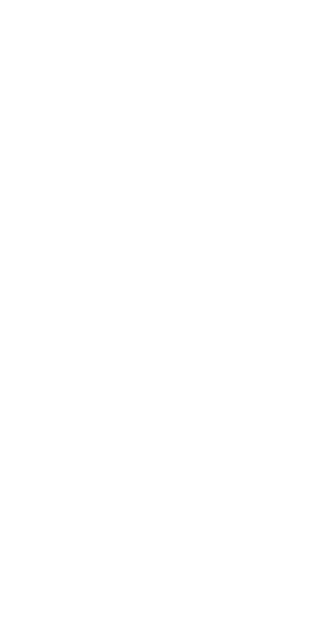 scroll, scrollTop: 0, scrollLeft: 0, axis: both 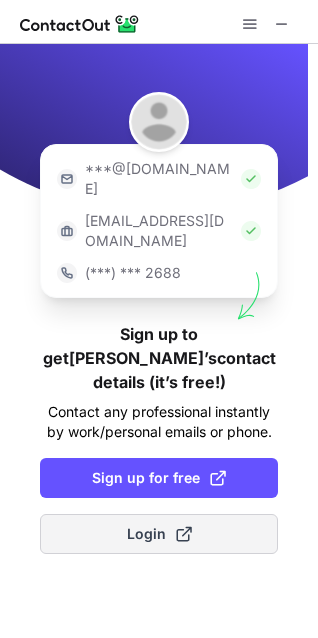 click on "Login" at bounding box center [159, 534] 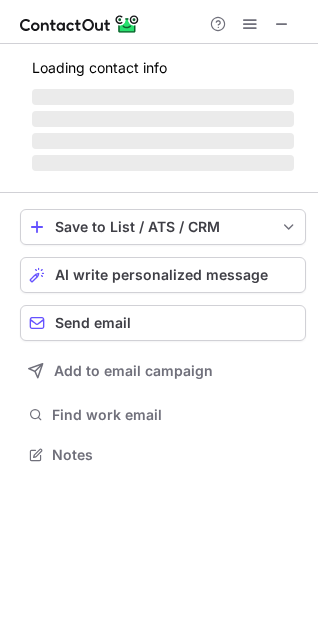 scroll, scrollTop: 10, scrollLeft: 9, axis: both 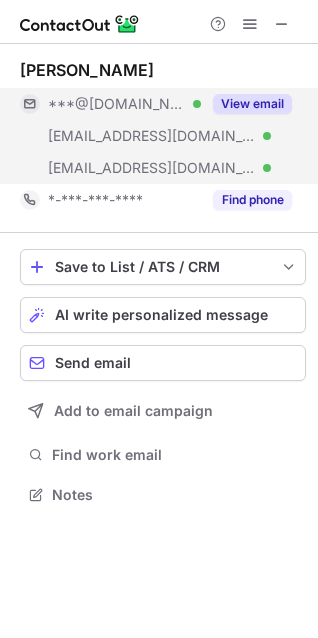 click on "View email" at bounding box center [252, 104] 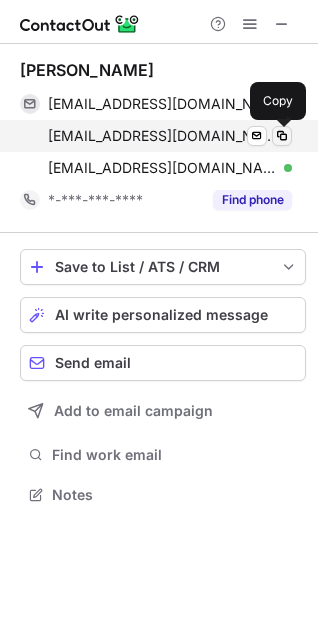 click at bounding box center (282, 136) 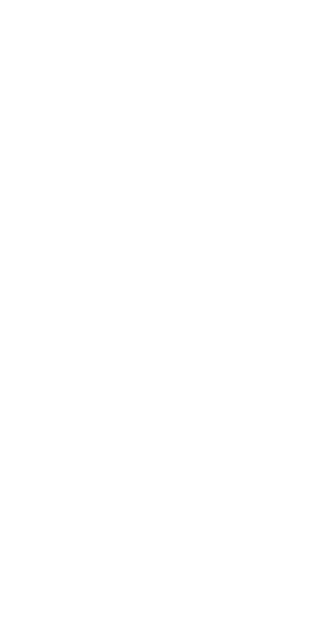 scroll, scrollTop: 0, scrollLeft: 0, axis: both 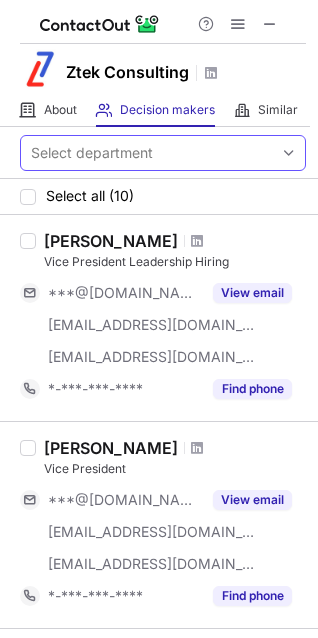 click on "Select department" at bounding box center (92, 153) 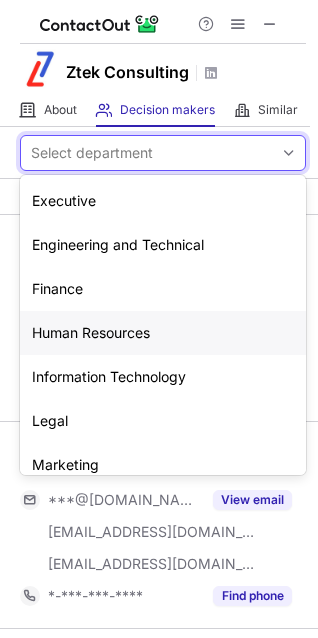 click on "Human Resources" at bounding box center [163, 333] 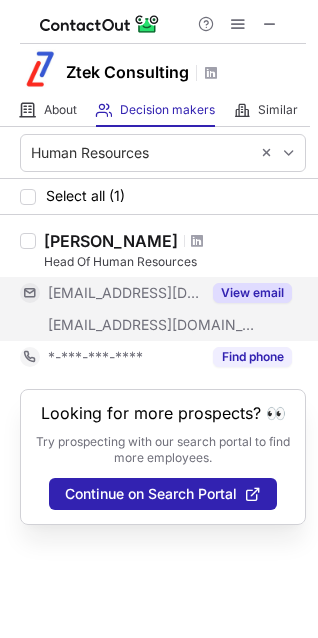 click on "View email" at bounding box center (252, 293) 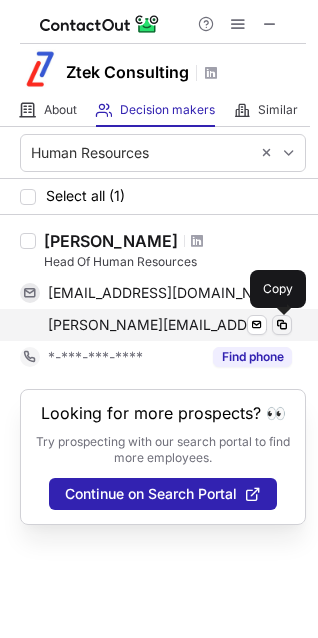 click at bounding box center [282, 325] 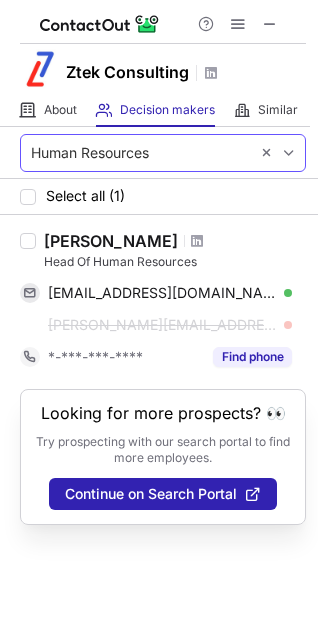 click on "Human Resources" at bounding box center (135, 153) 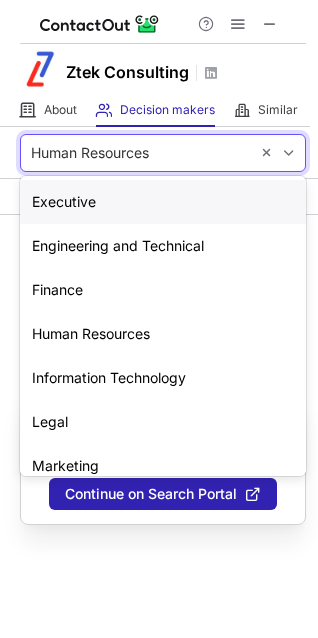 click on "Executive" at bounding box center [163, 202] 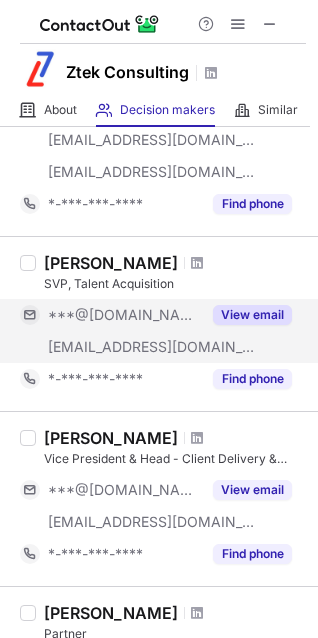 scroll, scrollTop: 600, scrollLeft: 0, axis: vertical 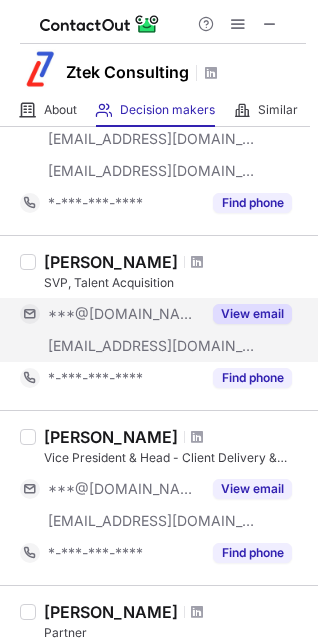 click on "View email" at bounding box center (246, 314) 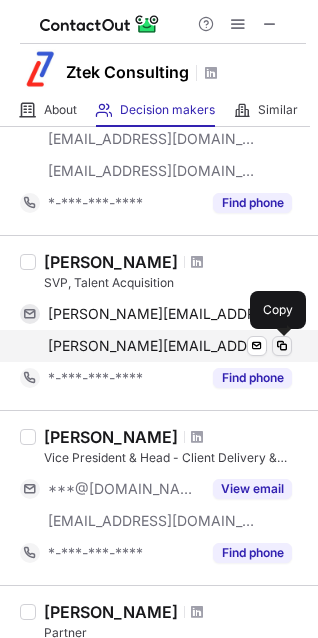 click at bounding box center [282, 346] 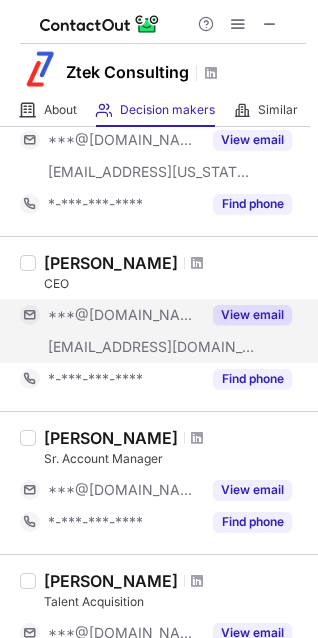 scroll, scrollTop: 1300, scrollLeft: 0, axis: vertical 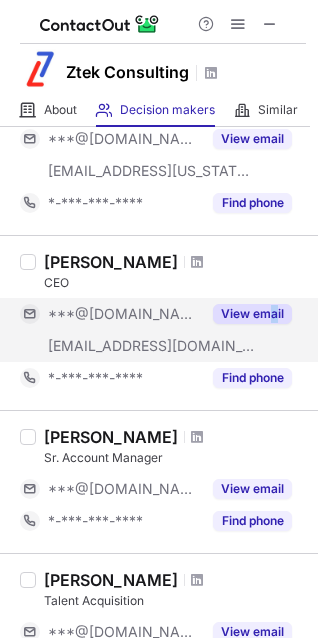 click on "View email" at bounding box center [246, 314] 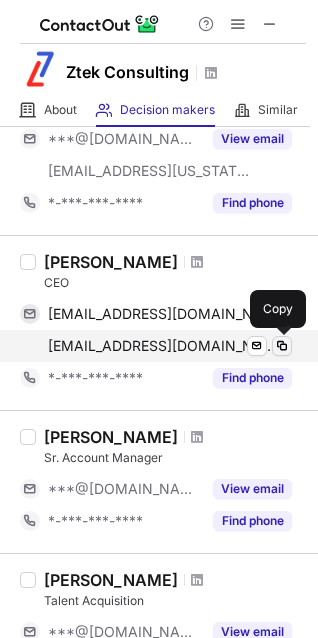 click at bounding box center [282, 346] 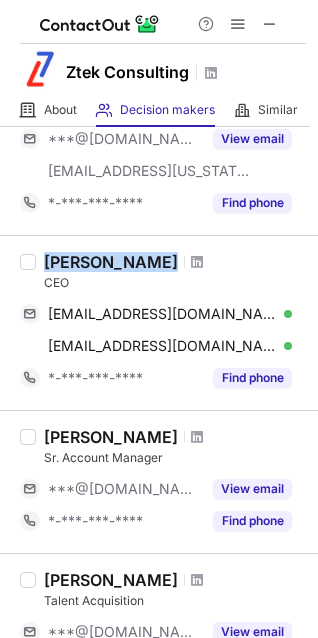 drag, startPoint x: 44, startPoint y: 261, endPoint x: 161, endPoint y: 265, distance: 117.06836 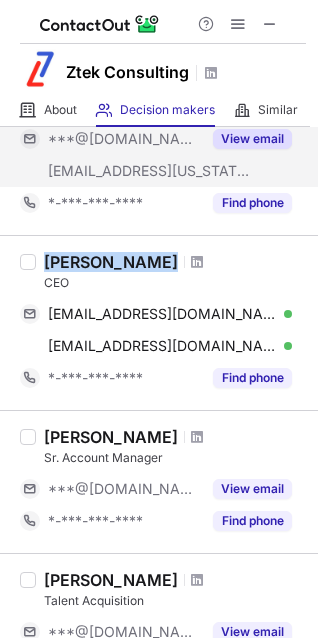 copy on "Vikram Sharma" 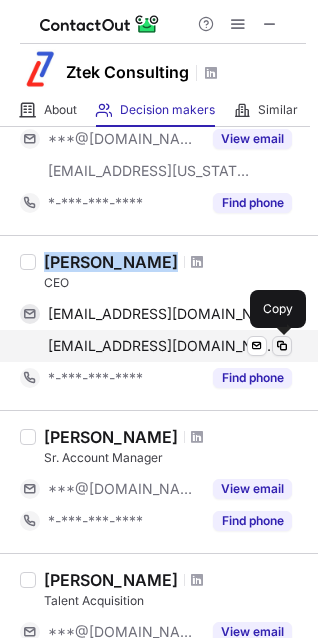 click at bounding box center (282, 346) 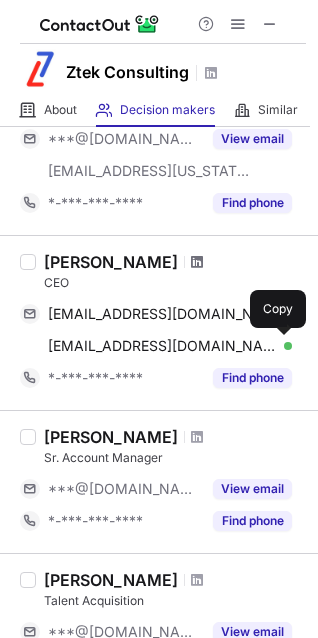 click at bounding box center (197, 262) 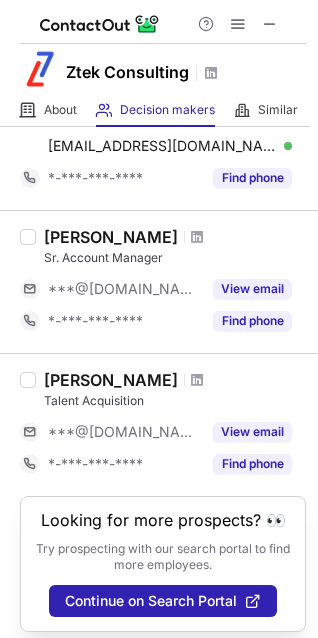 scroll, scrollTop: 1525, scrollLeft: 0, axis: vertical 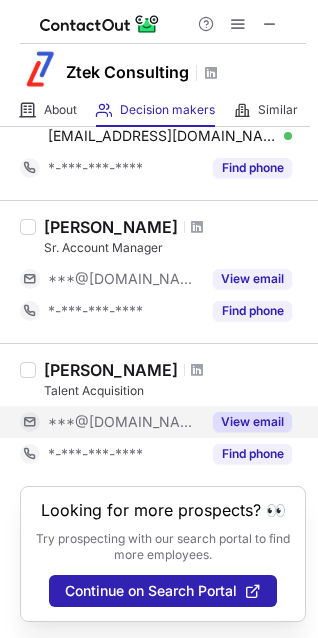click on "View email" at bounding box center (252, 422) 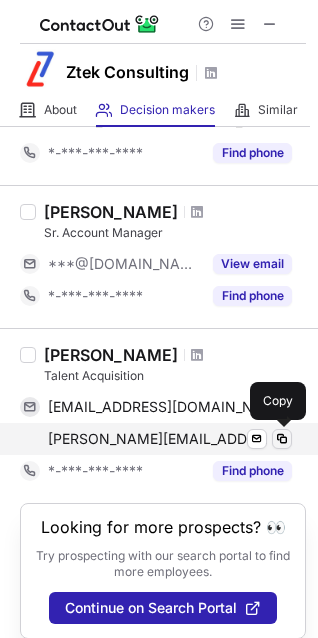 click at bounding box center (282, 439) 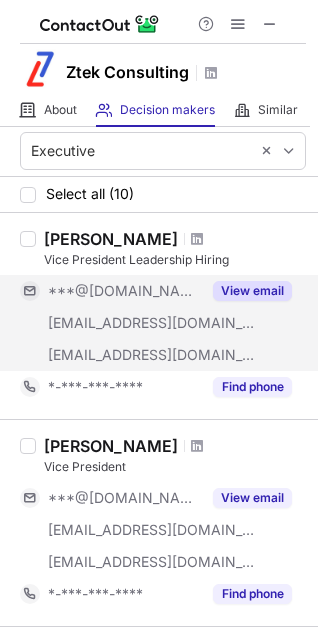 scroll, scrollTop: 0, scrollLeft: 0, axis: both 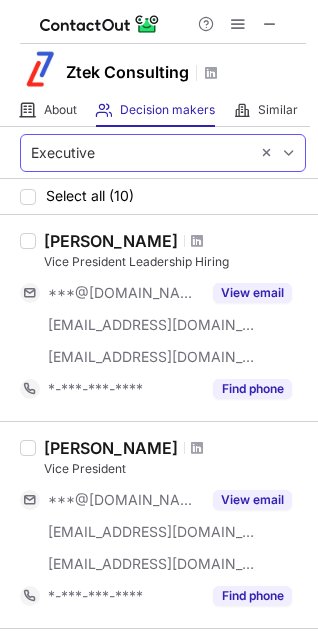 click on "Executive" at bounding box center [63, 153] 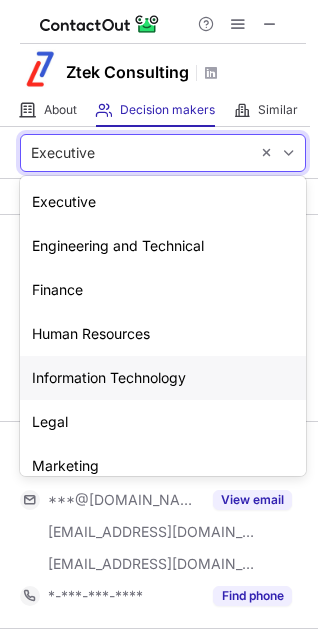 scroll, scrollTop: 148, scrollLeft: 0, axis: vertical 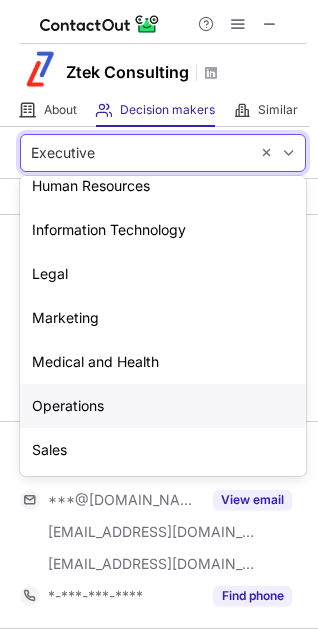 click on "Operations" at bounding box center [163, 406] 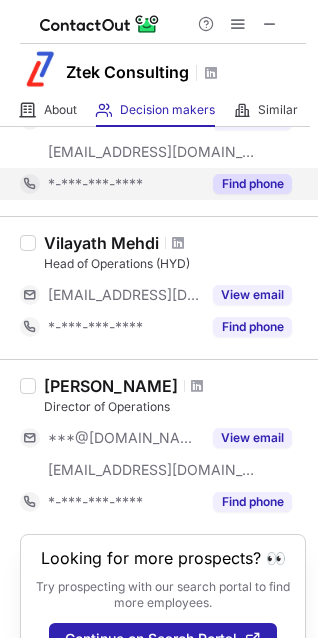 scroll, scrollTop: 238, scrollLeft: 0, axis: vertical 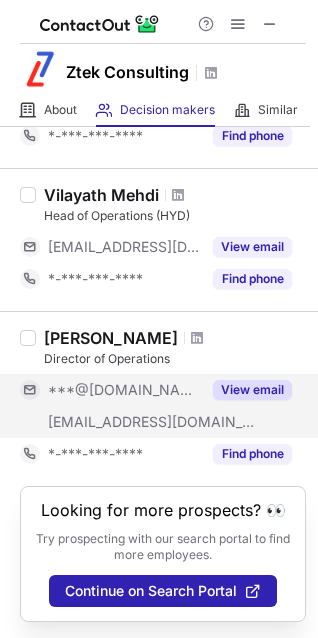 click on "View email" at bounding box center [252, 390] 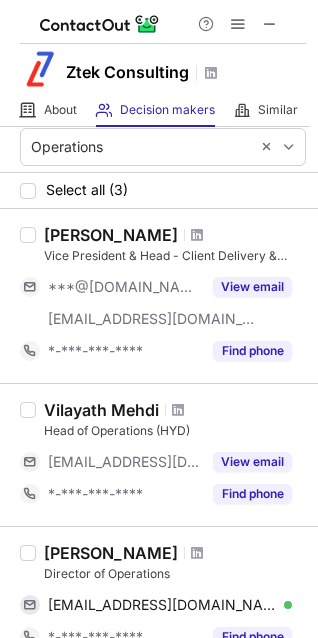 scroll, scrollTop: 0, scrollLeft: 0, axis: both 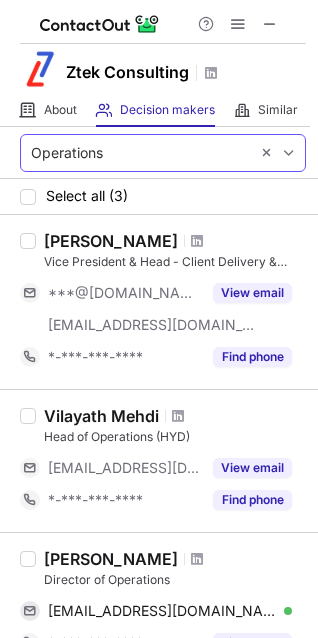 click on "Operations" at bounding box center (135, 153) 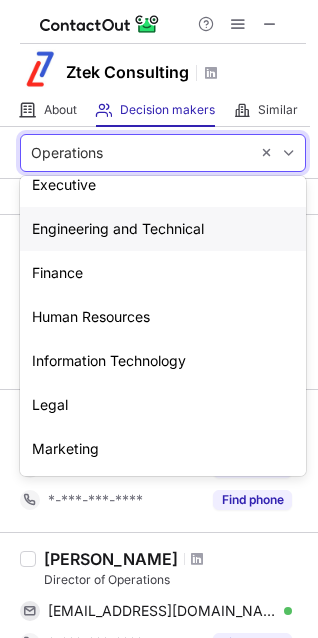 scroll, scrollTop: 0, scrollLeft: 0, axis: both 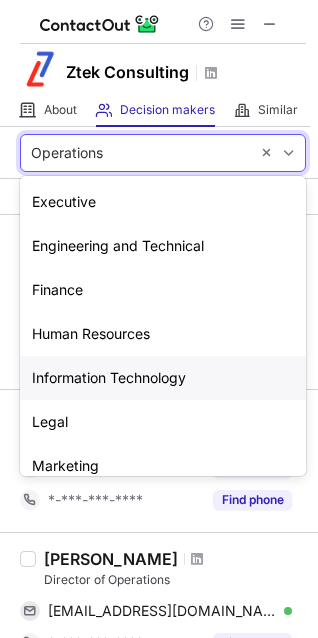 click on "Information Technology" at bounding box center (163, 378) 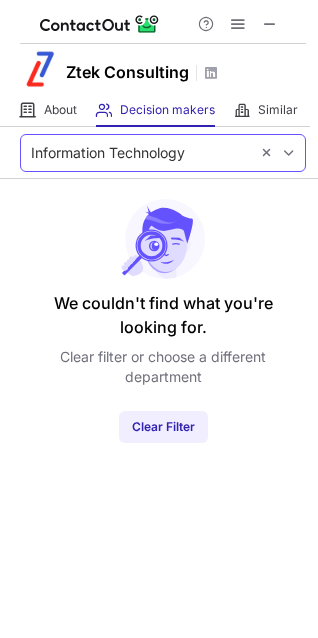 click on "Information Technology" at bounding box center (108, 153) 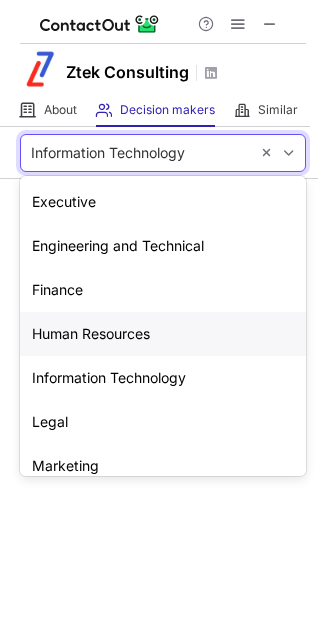 click on "Human Resources" at bounding box center (163, 334) 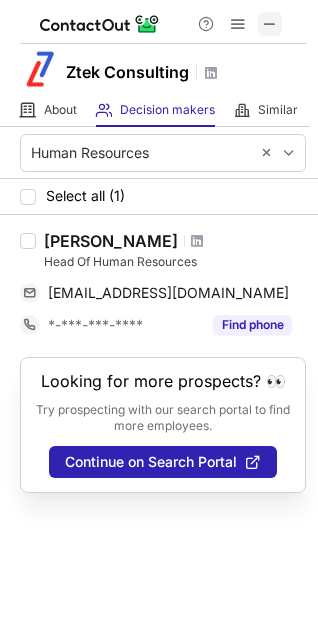 click at bounding box center [270, 24] 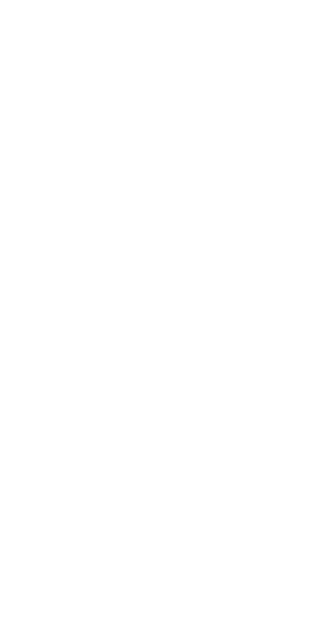 scroll, scrollTop: 0, scrollLeft: 0, axis: both 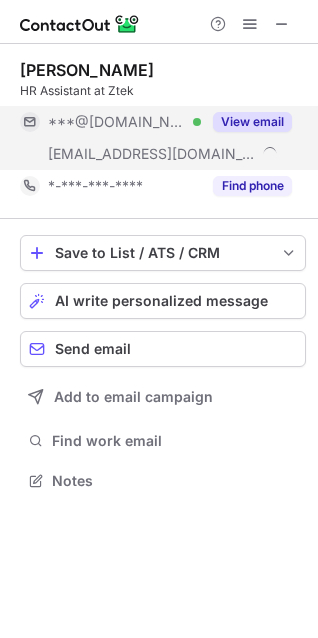 click on "View email" at bounding box center [252, 122] 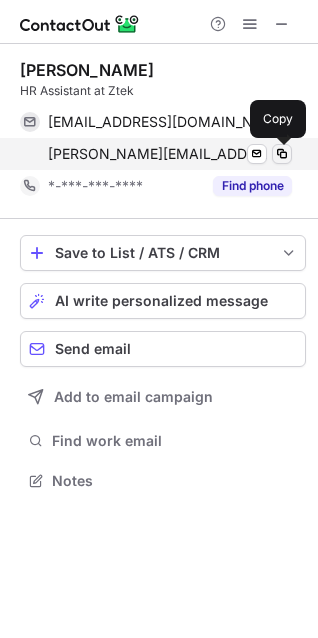 click at bounding box center (282, 154) 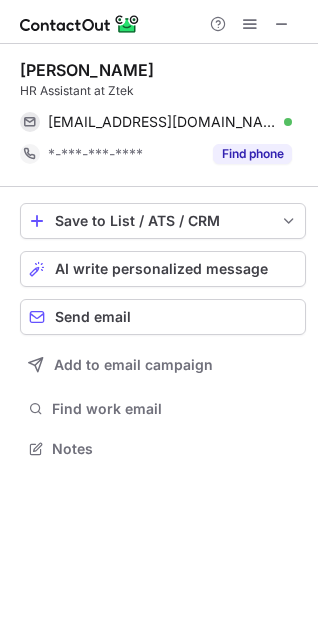scroll, scrollTop: 434, scrollLeft: 318, axis: both 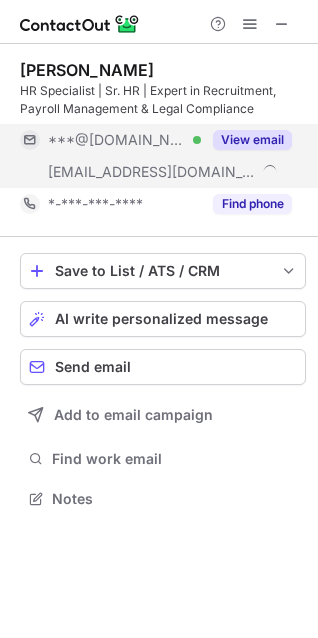 click on "View email" at bounding box center (252, 140) 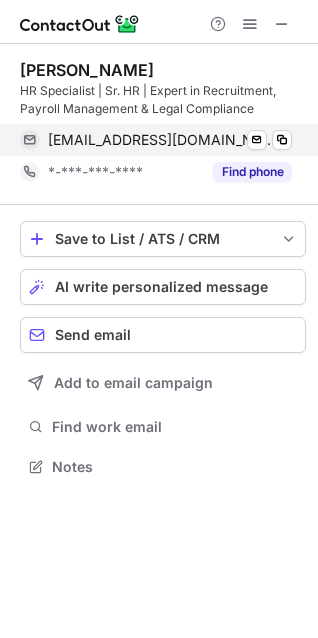 scroll, scrollTop: 452, scrollLeft: 318, axis: both 